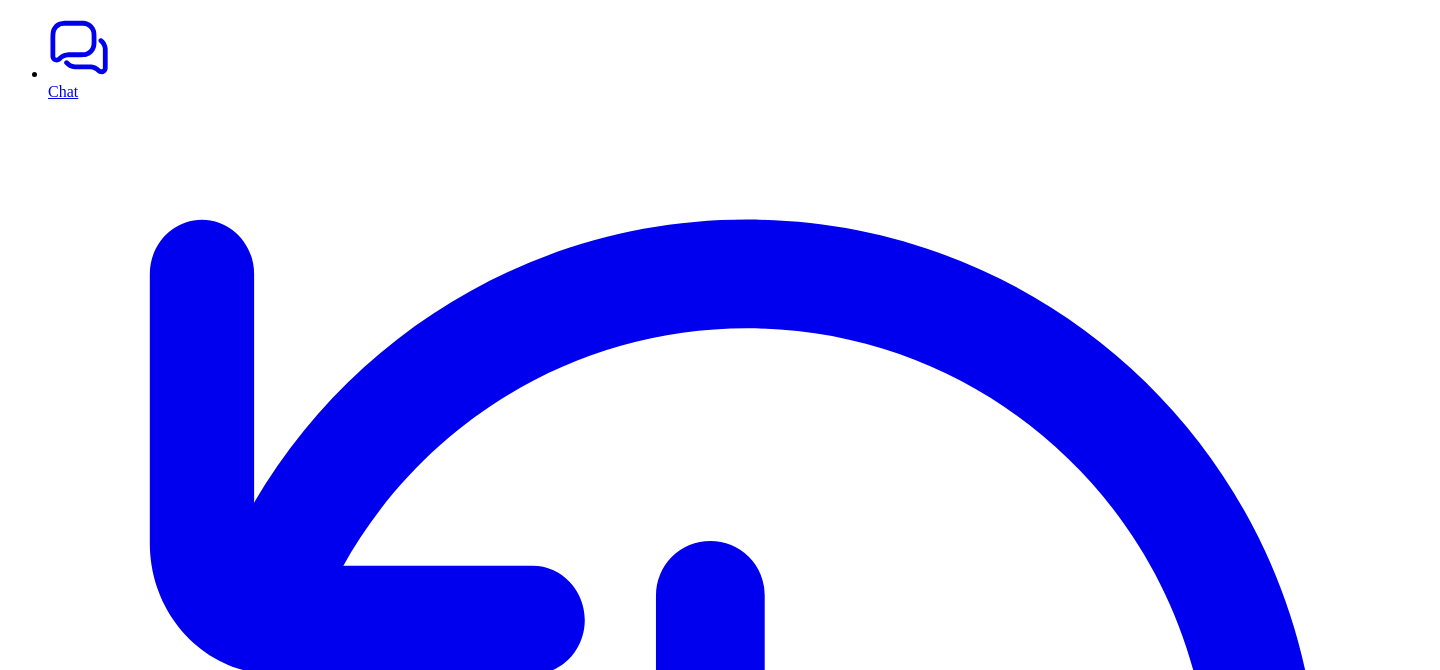 scroll, scrollTop: 0, scrollLeft: 0, axis: both 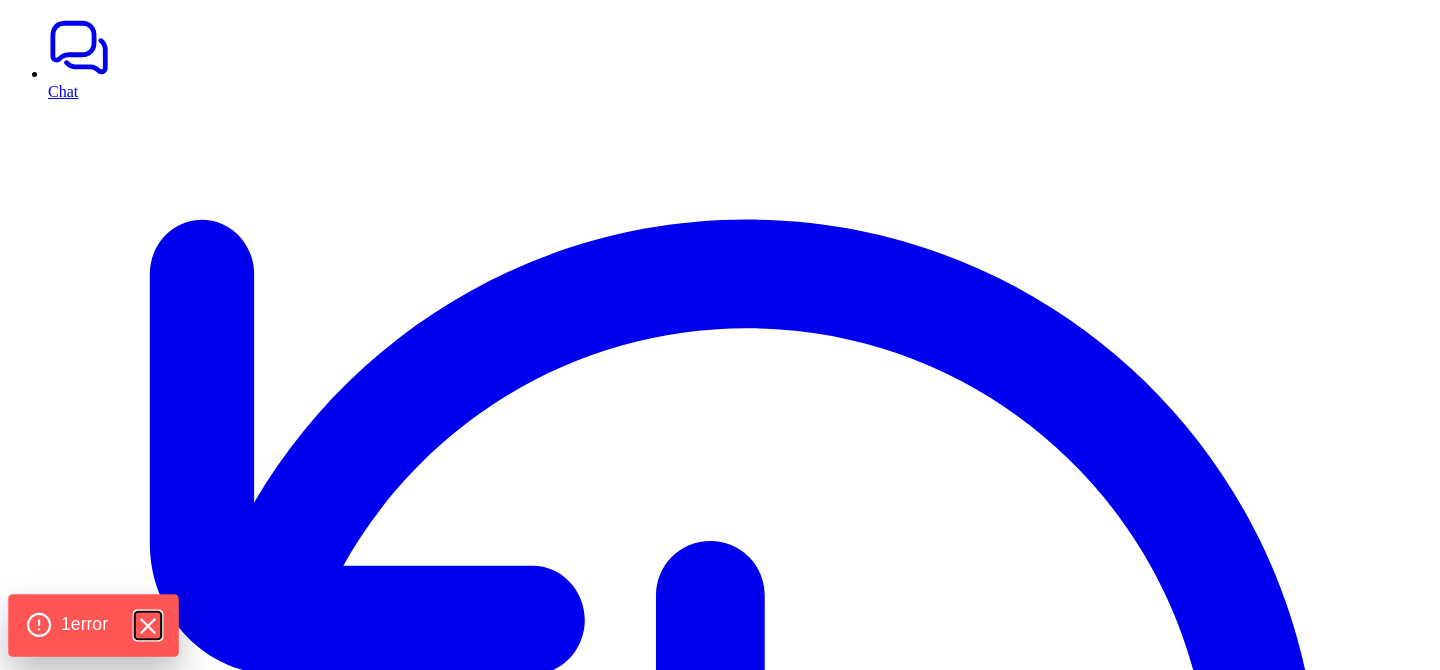 click 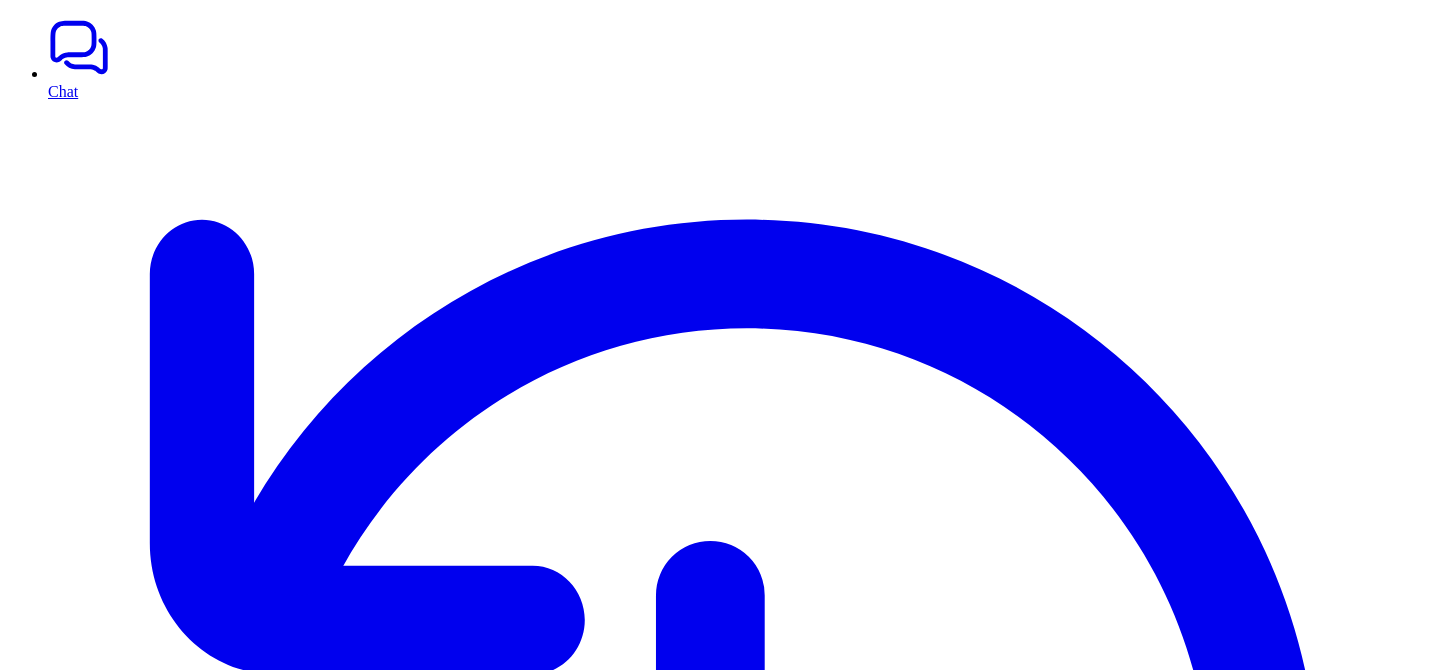 click at bounding box center [720, 9674] 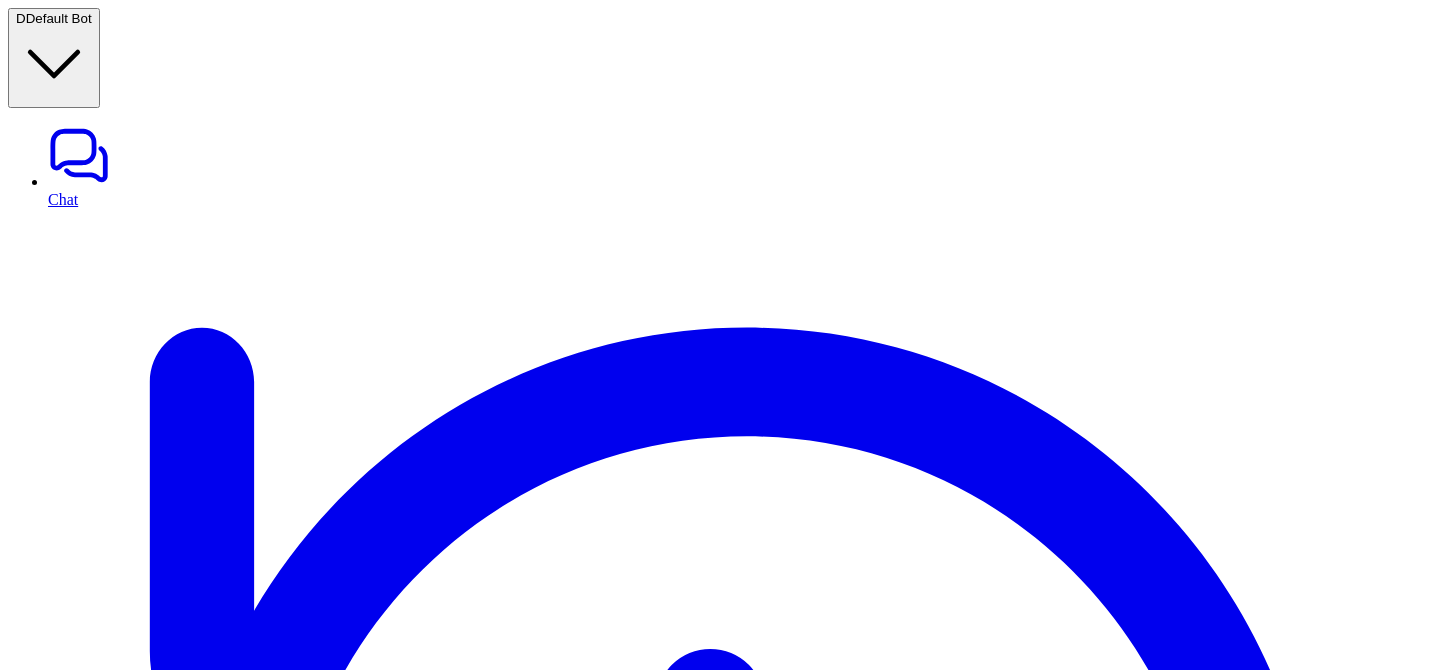 type on "**********" 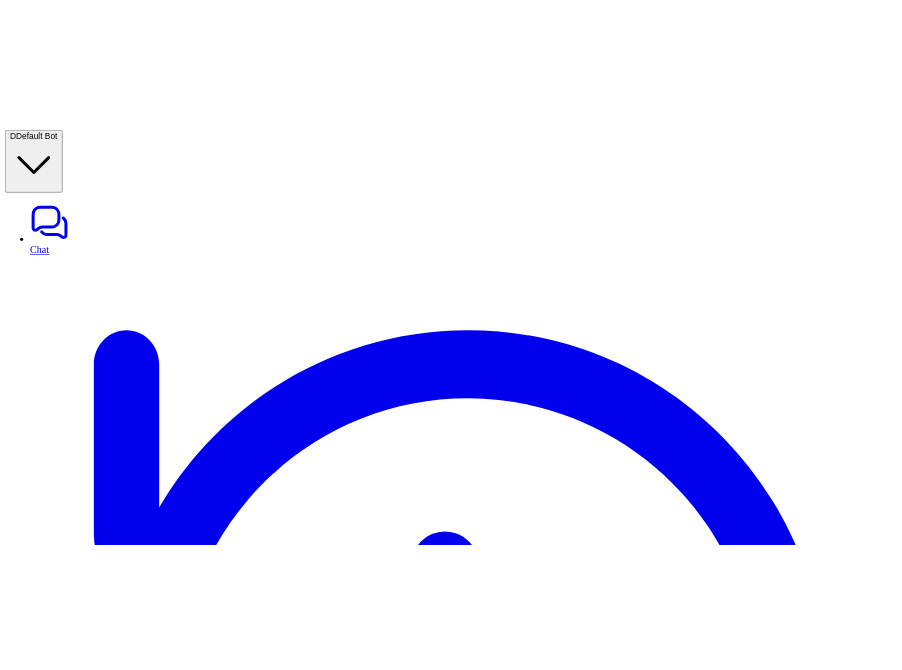 scroll, scrollTop: 0, scrollLeft: 0, axis: both 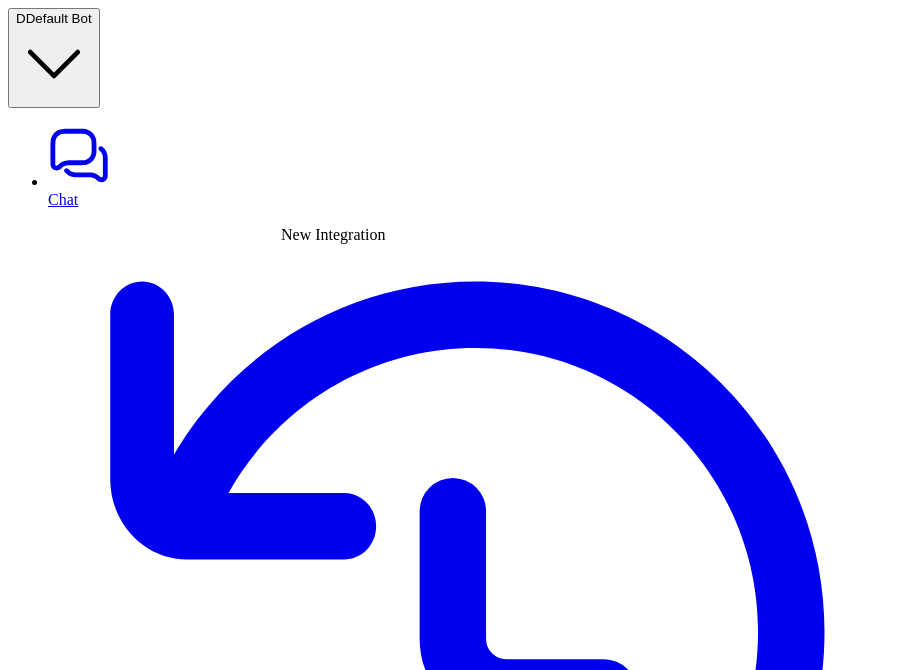 click at bounding box center (24, 3771) 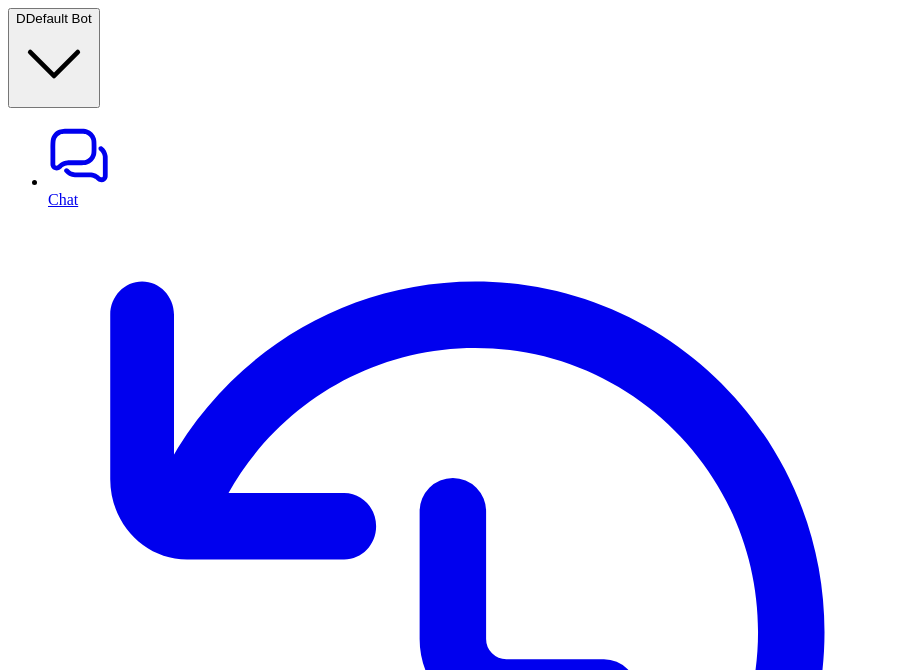 type on "***" 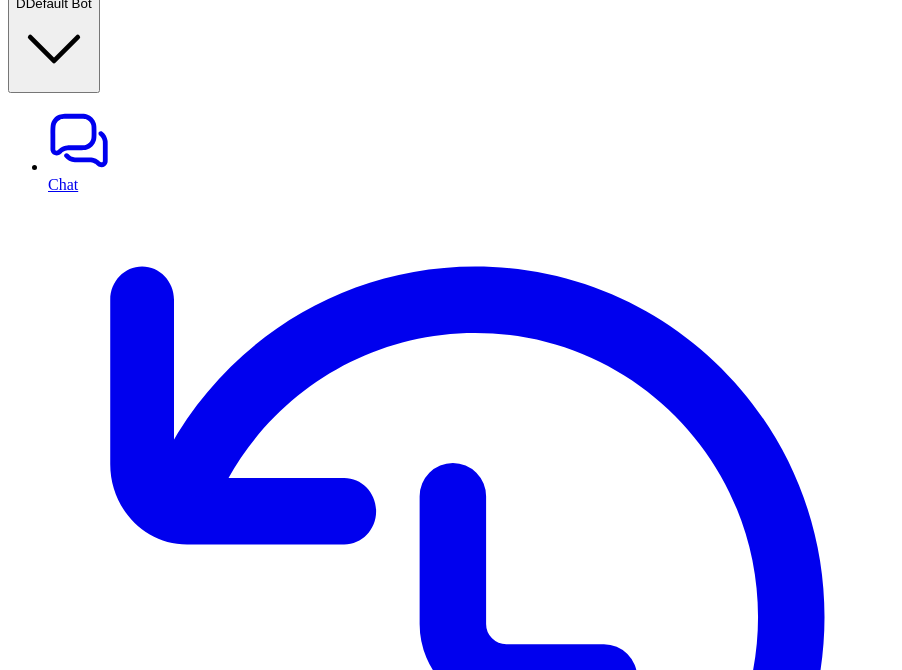drag, startPoint x: 406, startPoint y: 560, endPoint x: 407, endPoint y: 534, distance: 26.019224 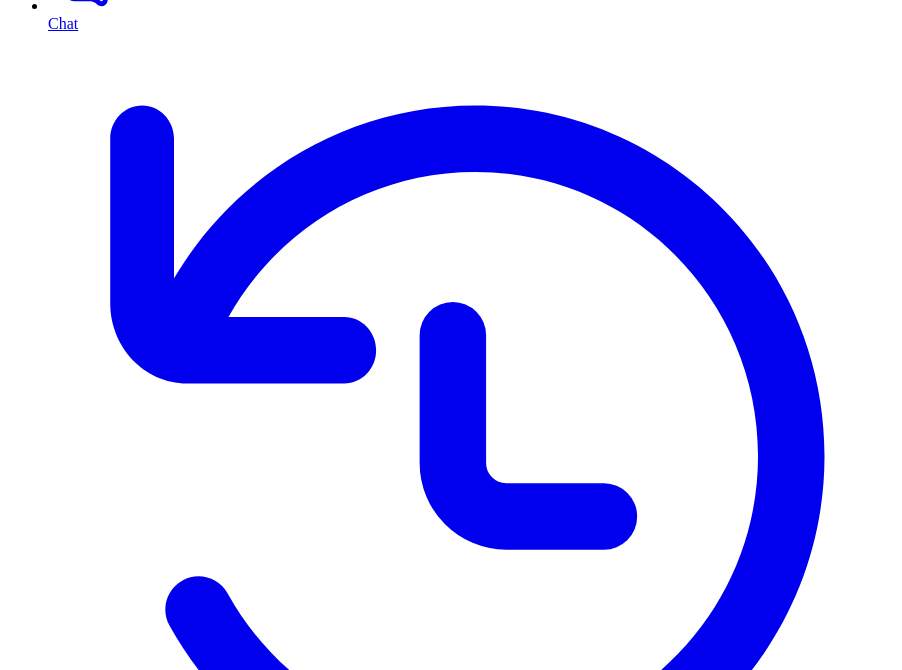 scroll, scrollTop: 244, scrollLeft: 0, axis: vertical 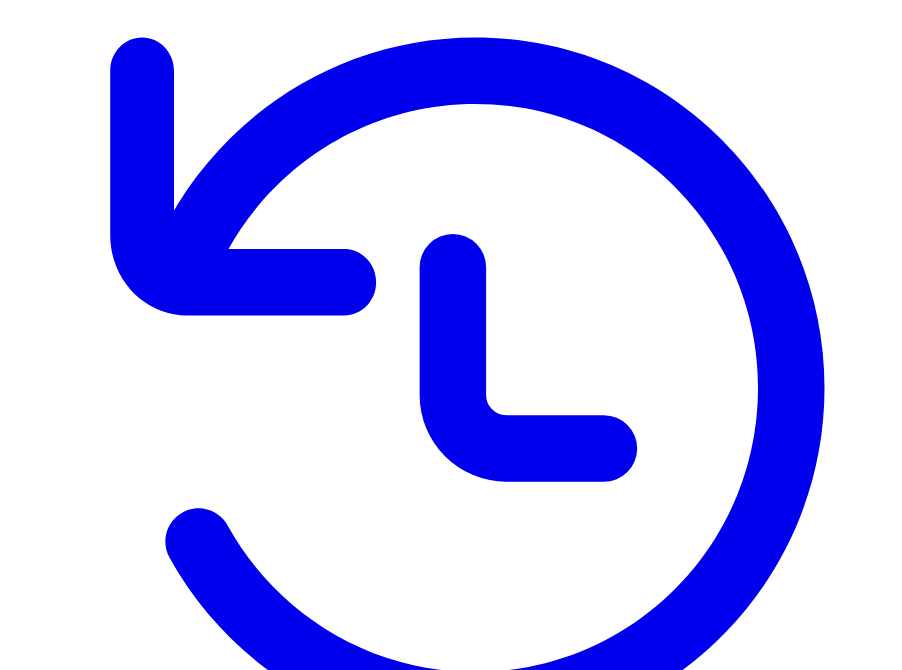click on "****" at bounding box center [79, 8678] 